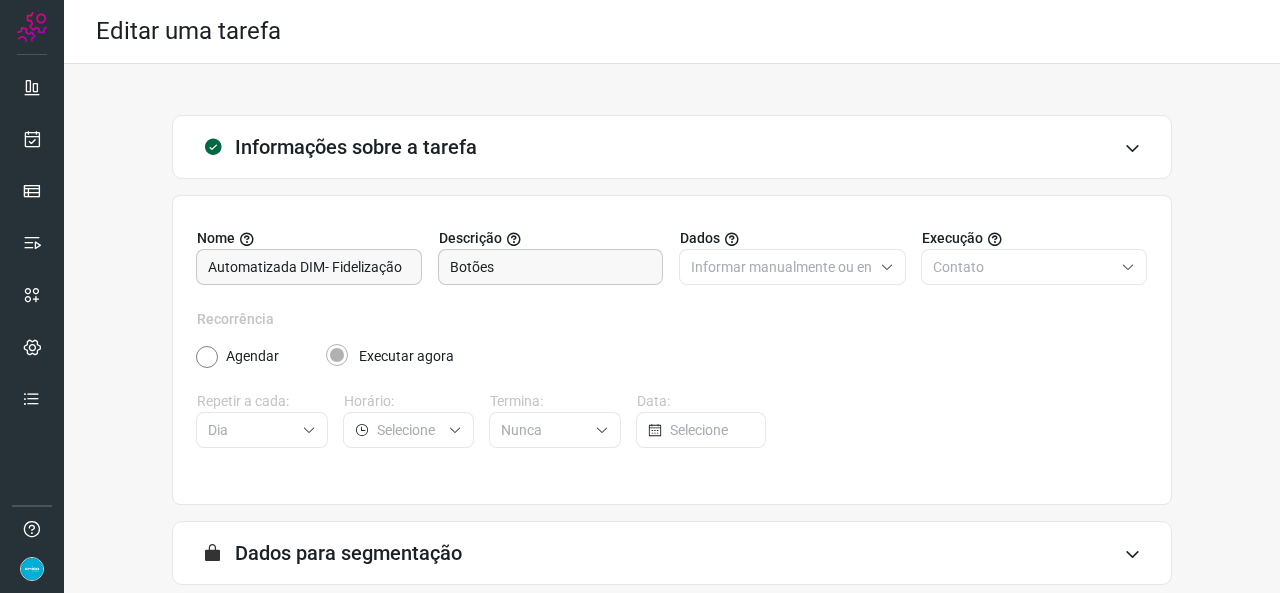 scroll, scrollTop: 0, scrollLeft: 0, axis: both 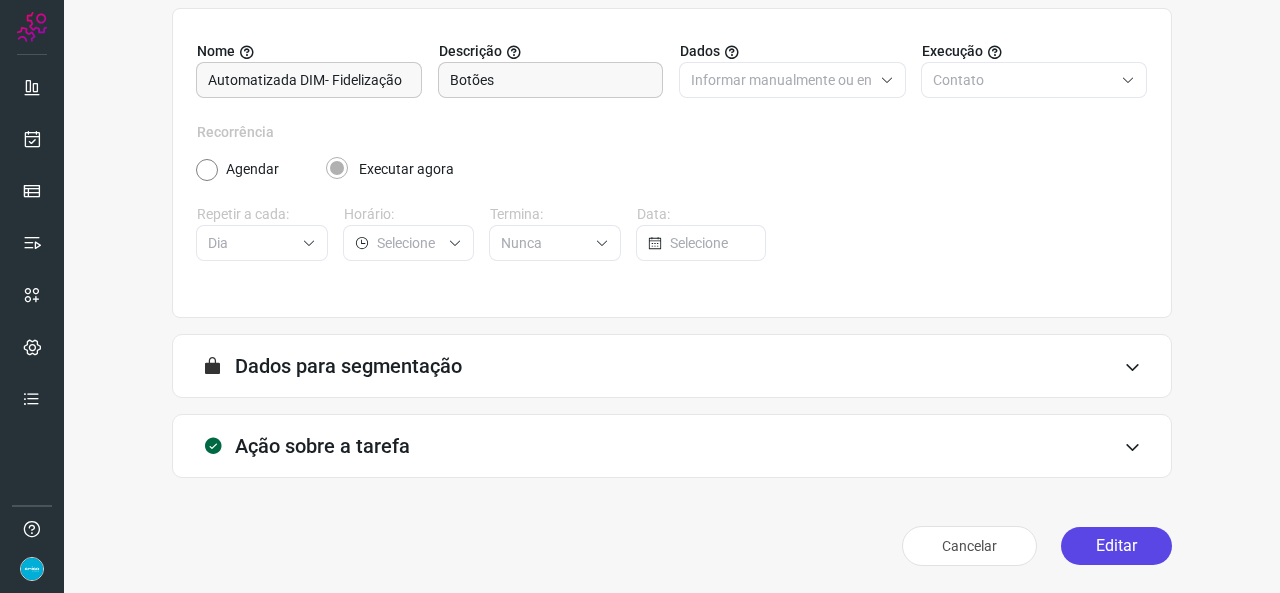 click on "Editar" at bounding box center (1116, 546) 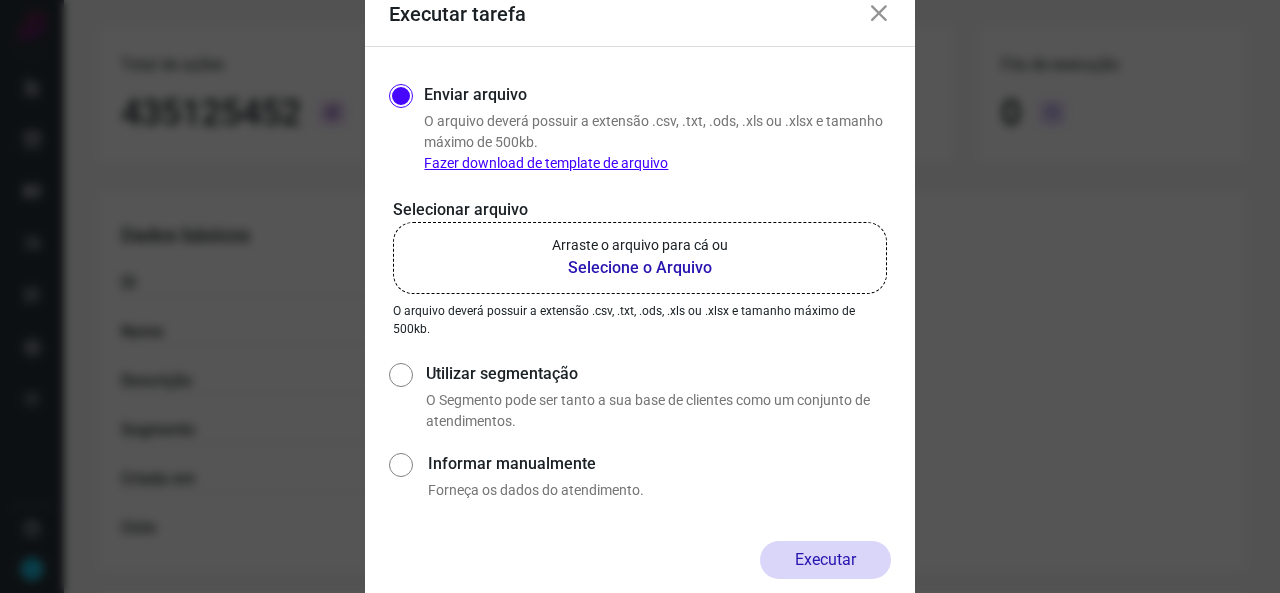 click on "Selecione o Arquivo" at bounding box center [640, 268] 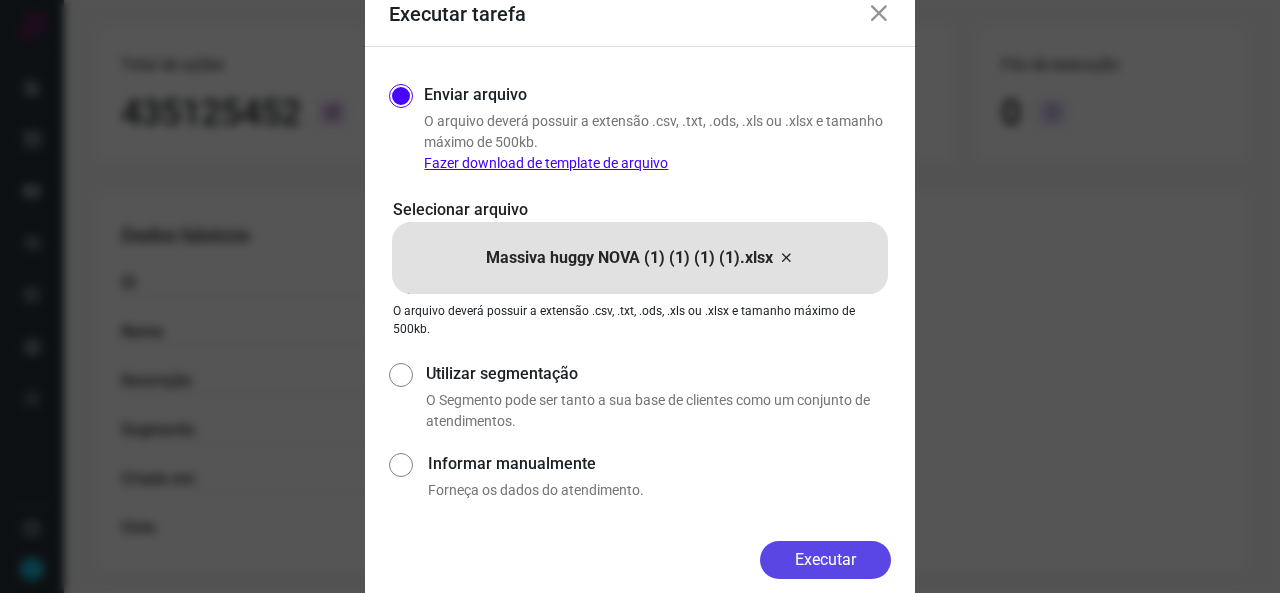 click on "Executar" at bounding box center [825, 560] 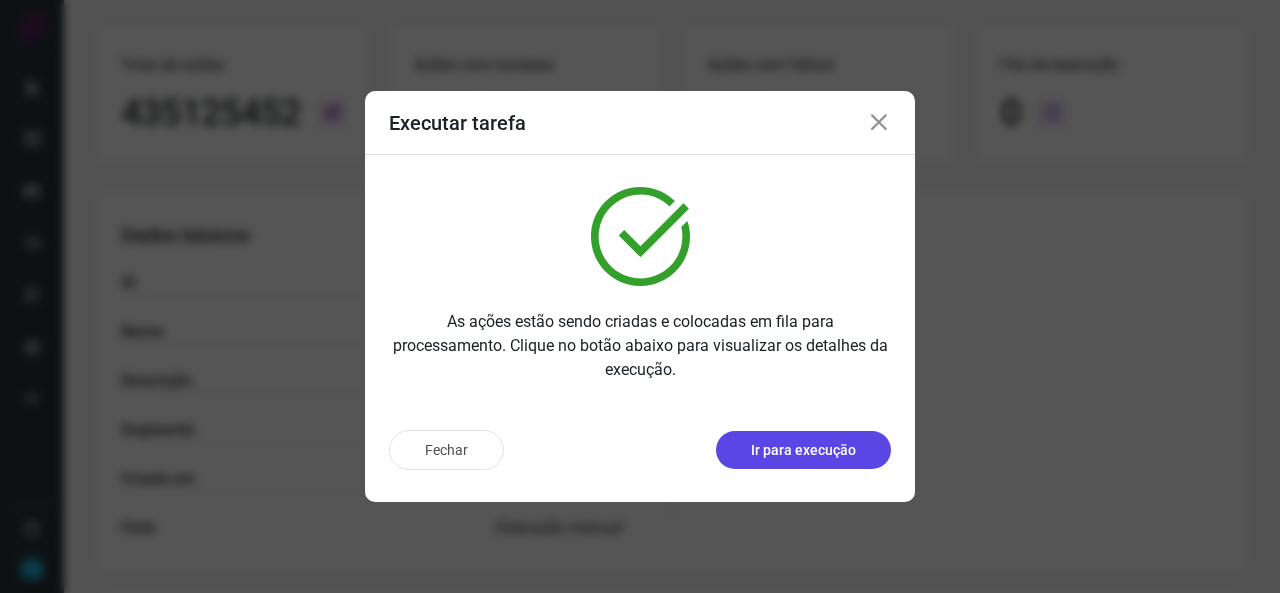 click on "Ir para execução" at bounding box center [803, 450] 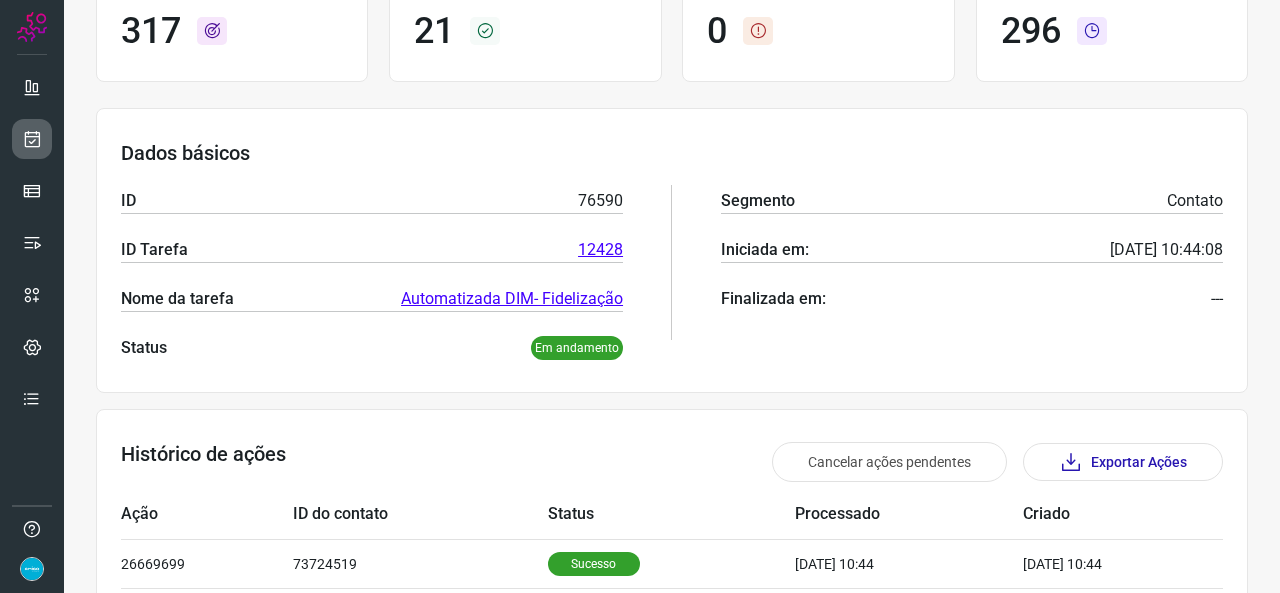 click at bounding box center (32, 139) 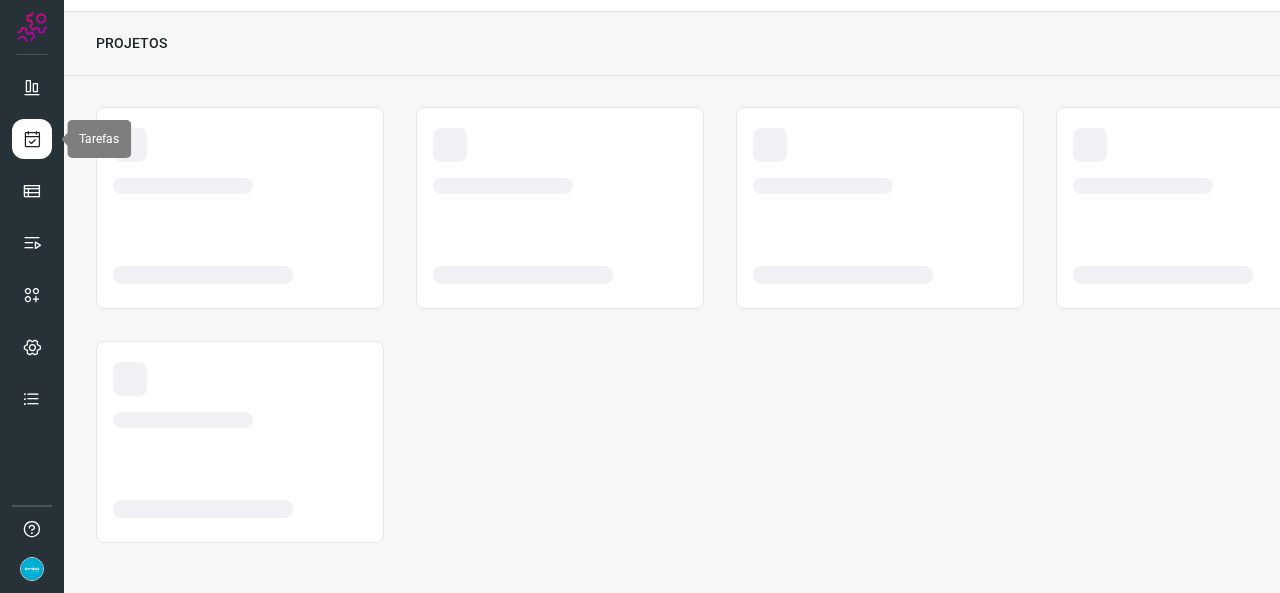 scroll, scrollTop: 52, scrollLeft: 0, axis: vertical 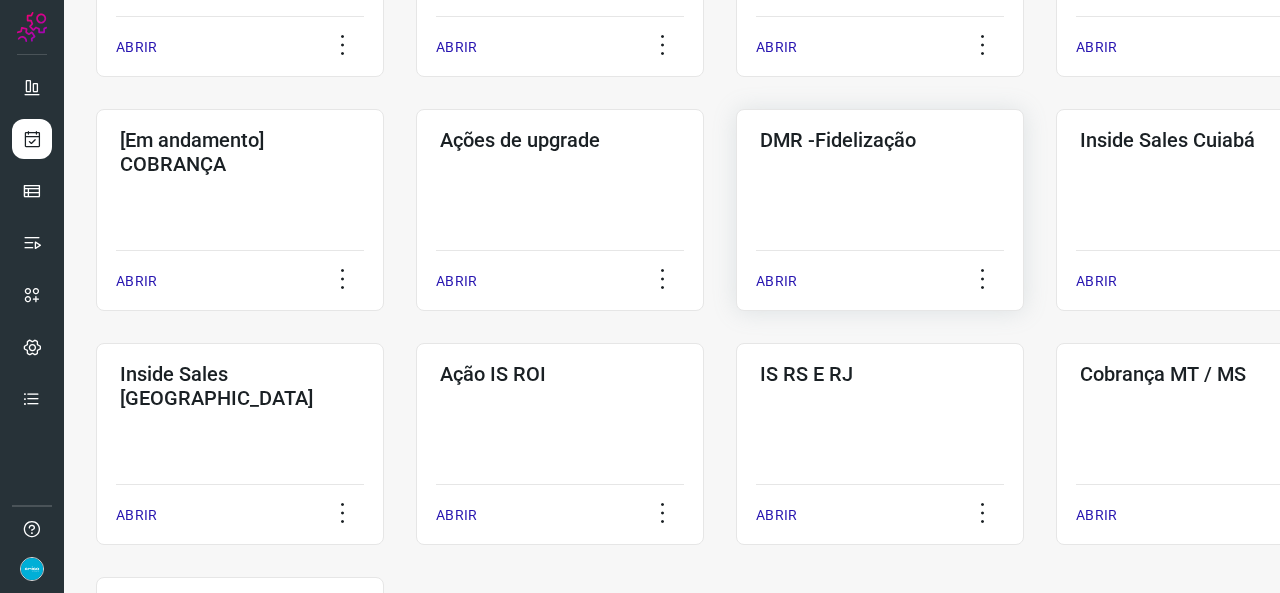click on "ABRIR" at bounding box center (776, 281) 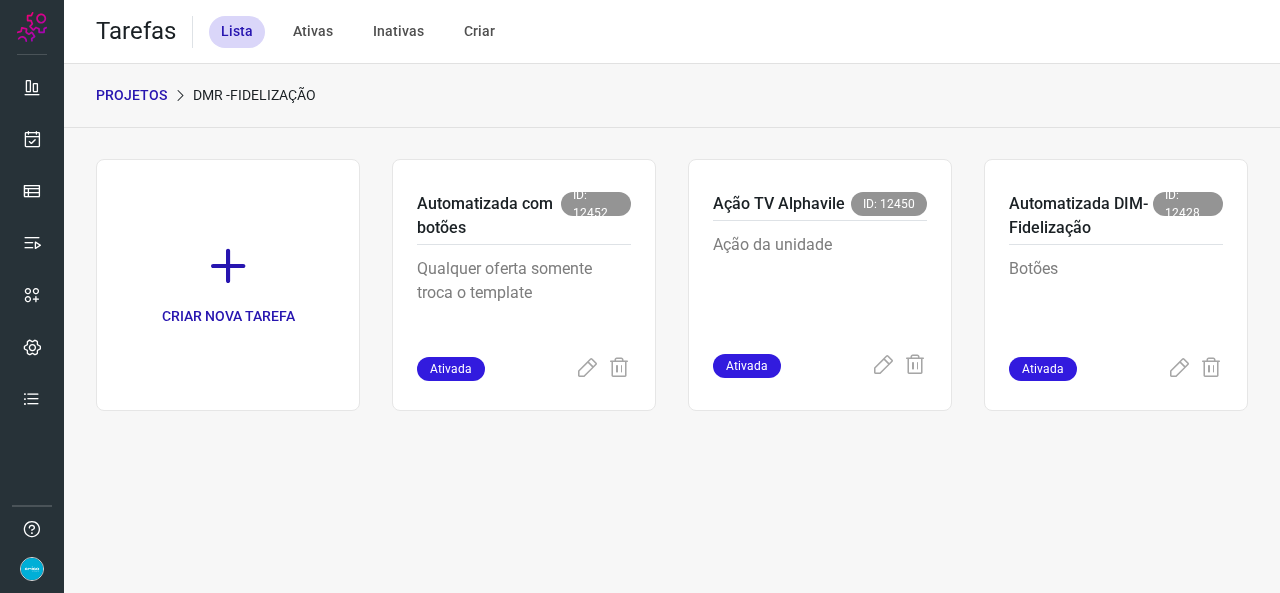 scroll, scrollTop: 0, scrollLeft: 0, axis: both 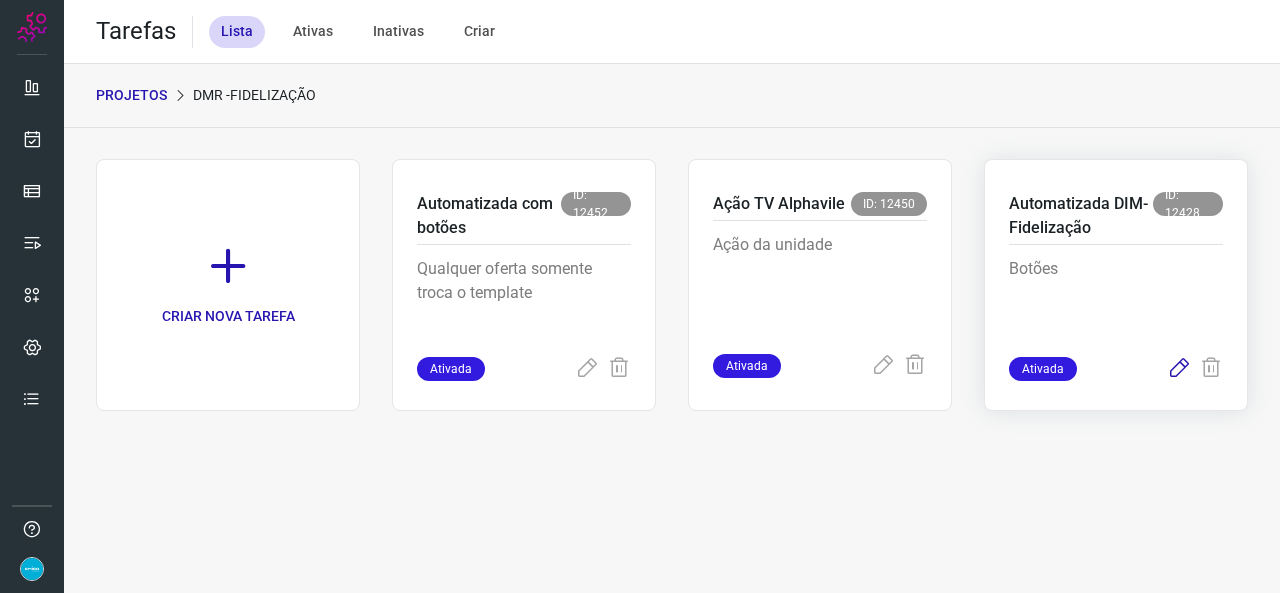 click at bounding box center (1179, 369) 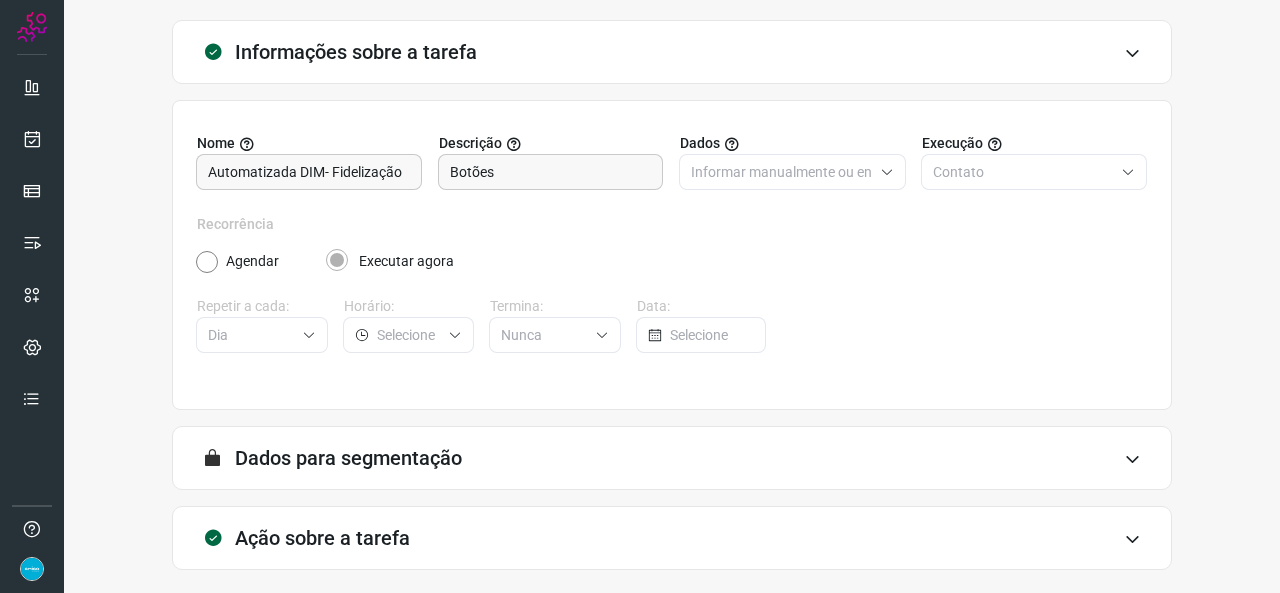 scroll, scrollTop: 187, scrollLeft: 0, axis: vertical 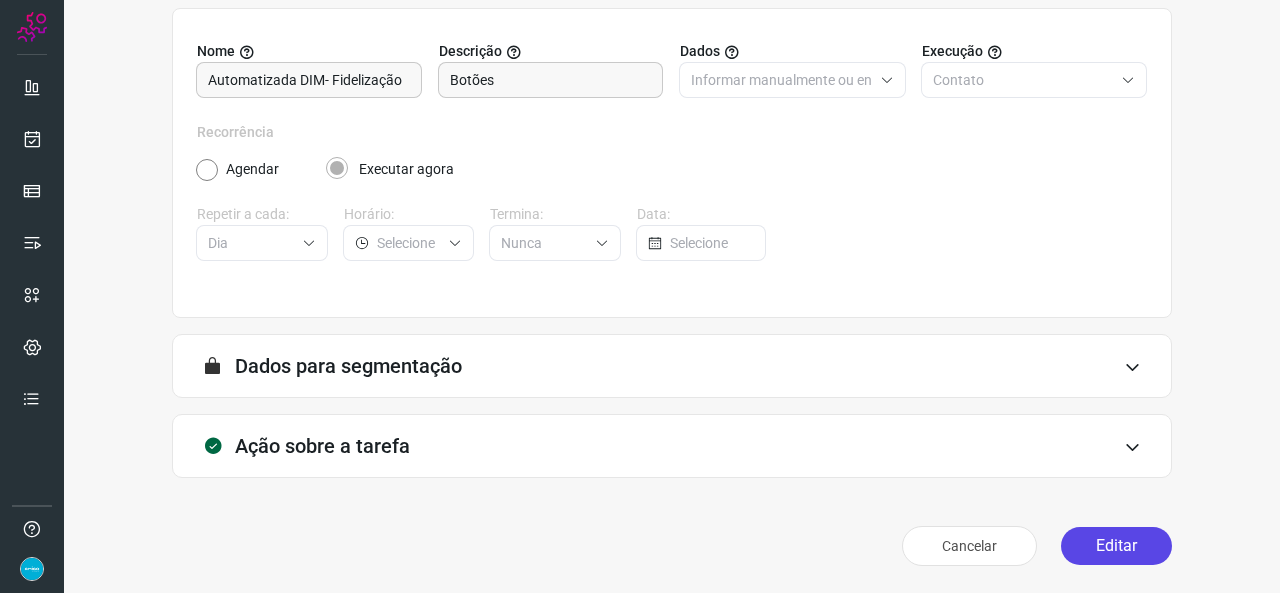 click on "Editar" at bounding box center [1116, 546] 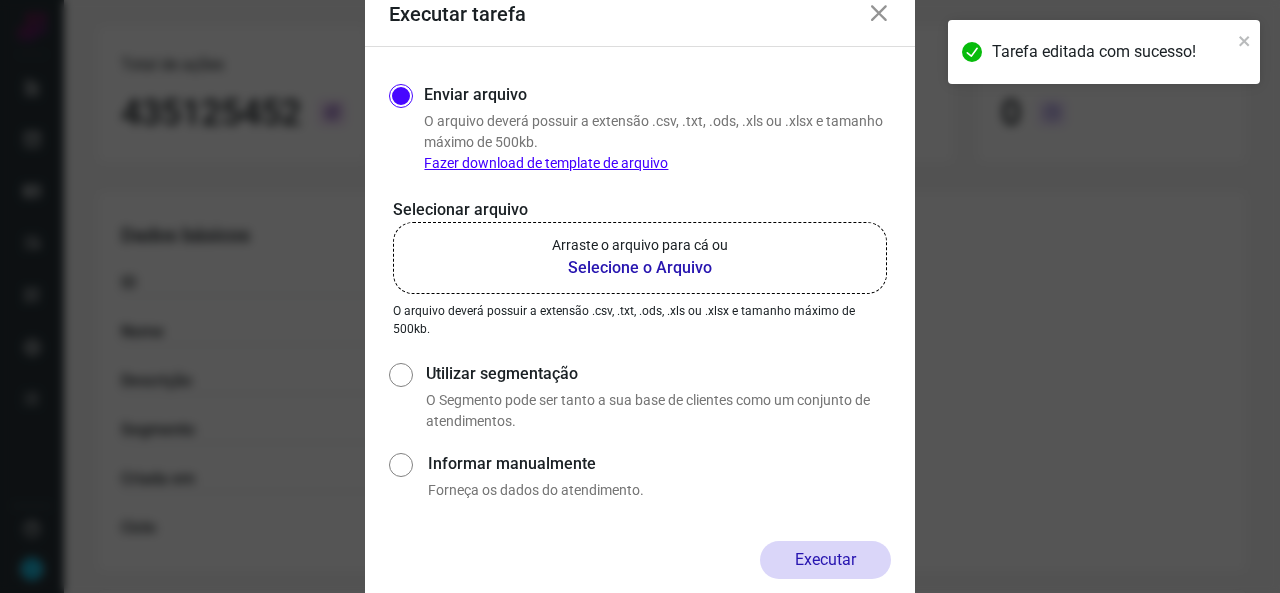 click on "Selecione o Arquivo" at bounding box center [640, 268] 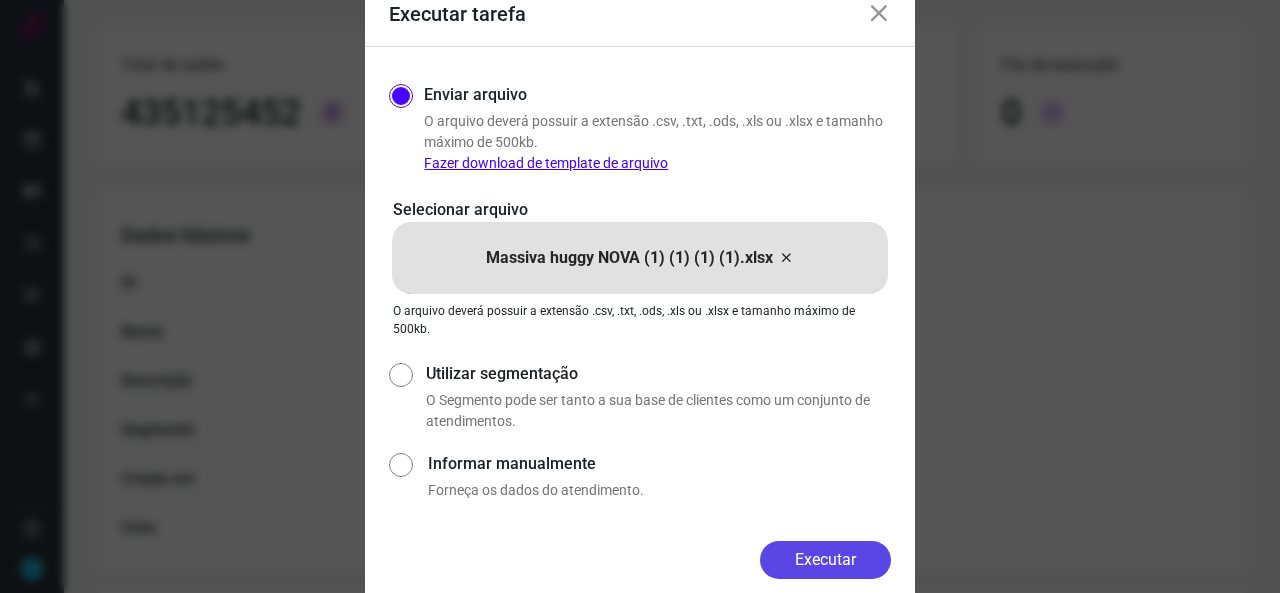 click on "Executar" at bounding box center (825, 560) 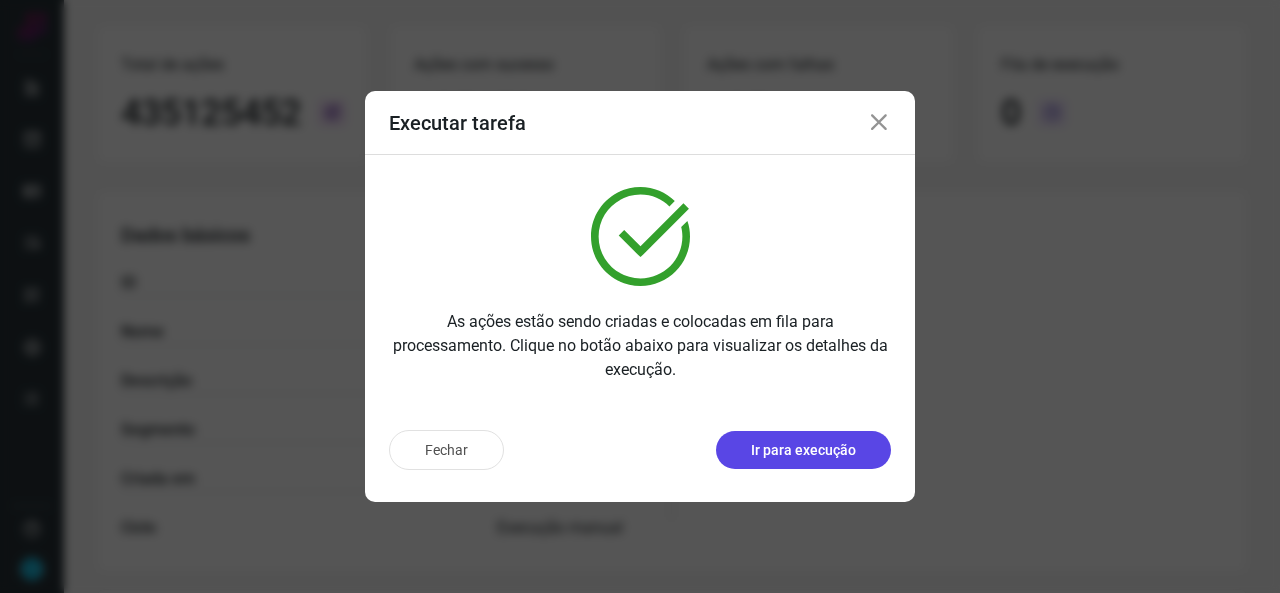 click on "Ir para execução" at bounding box center (803, 450) 